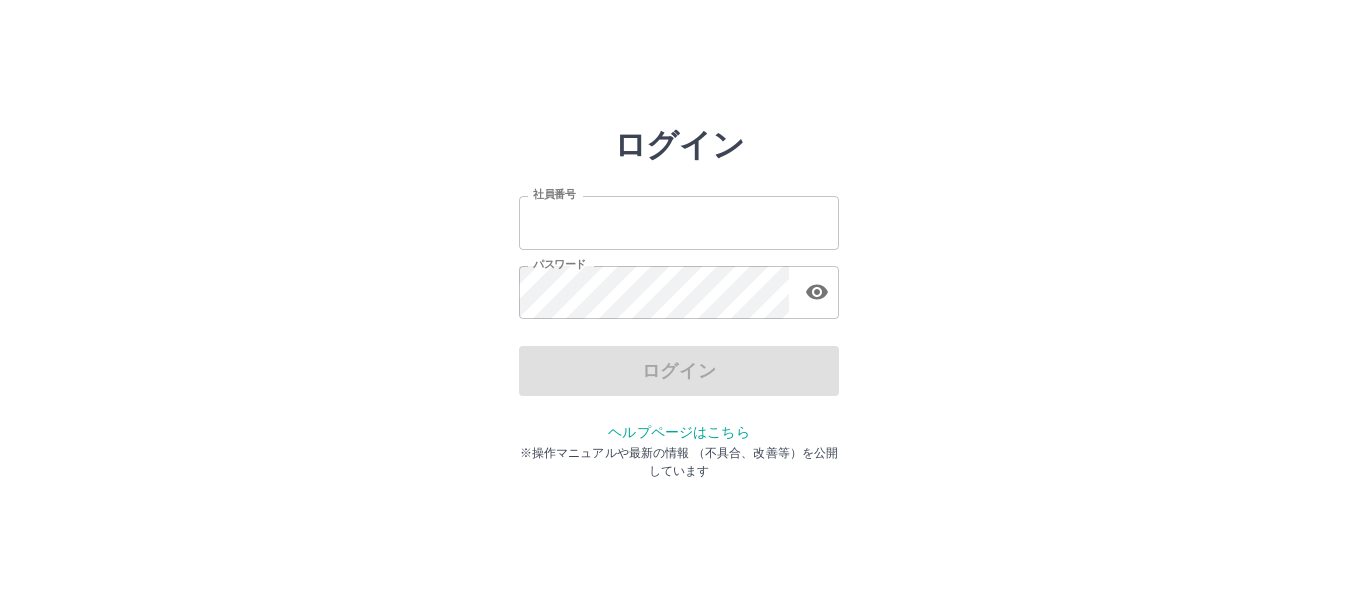 scroll, scrollTop: 0, scrollLeft: 0, axis: both 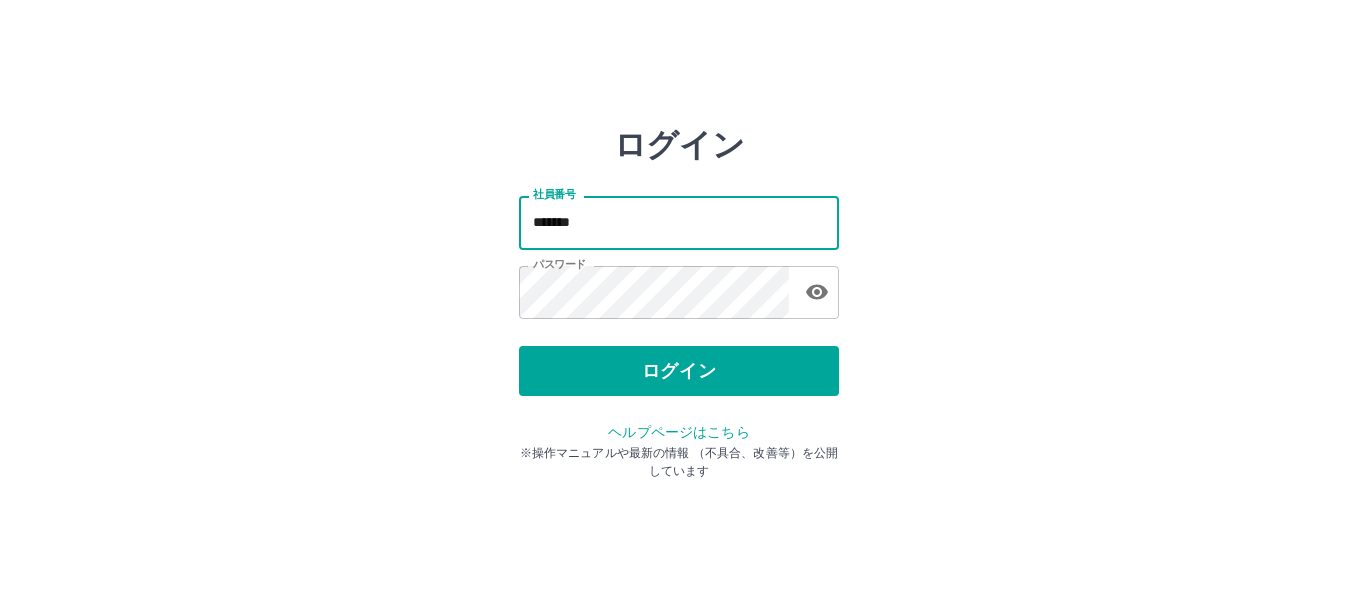 click on "*******" at bounding box center [679, 222] 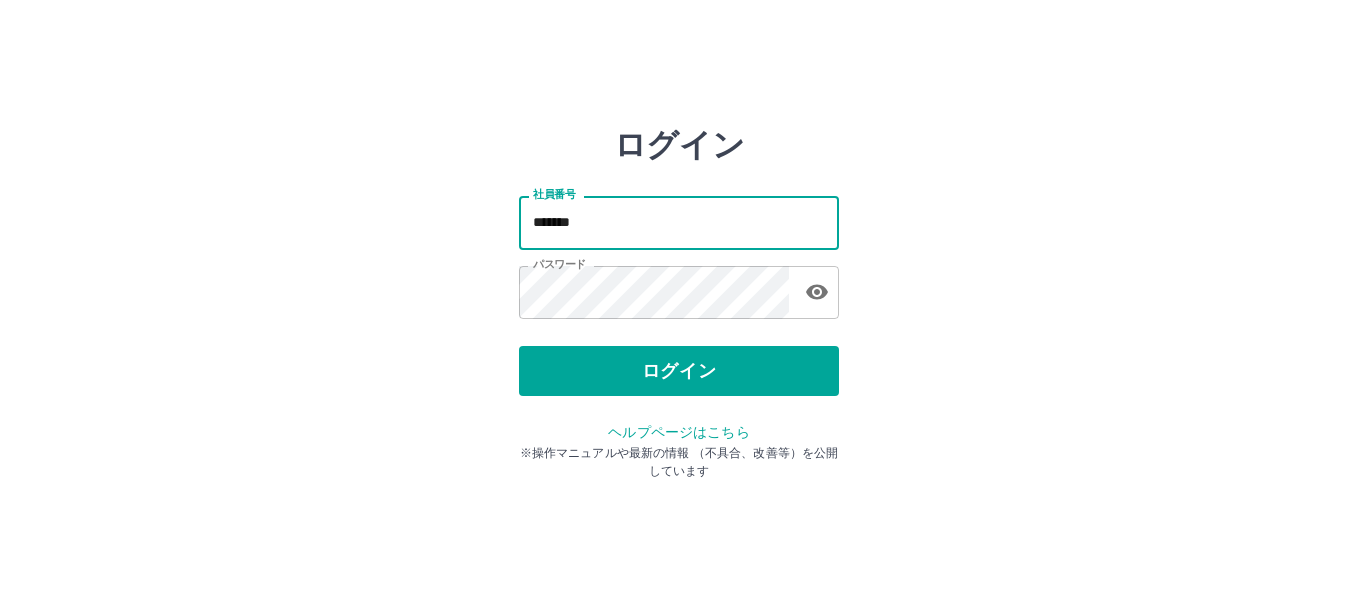type on "*******" 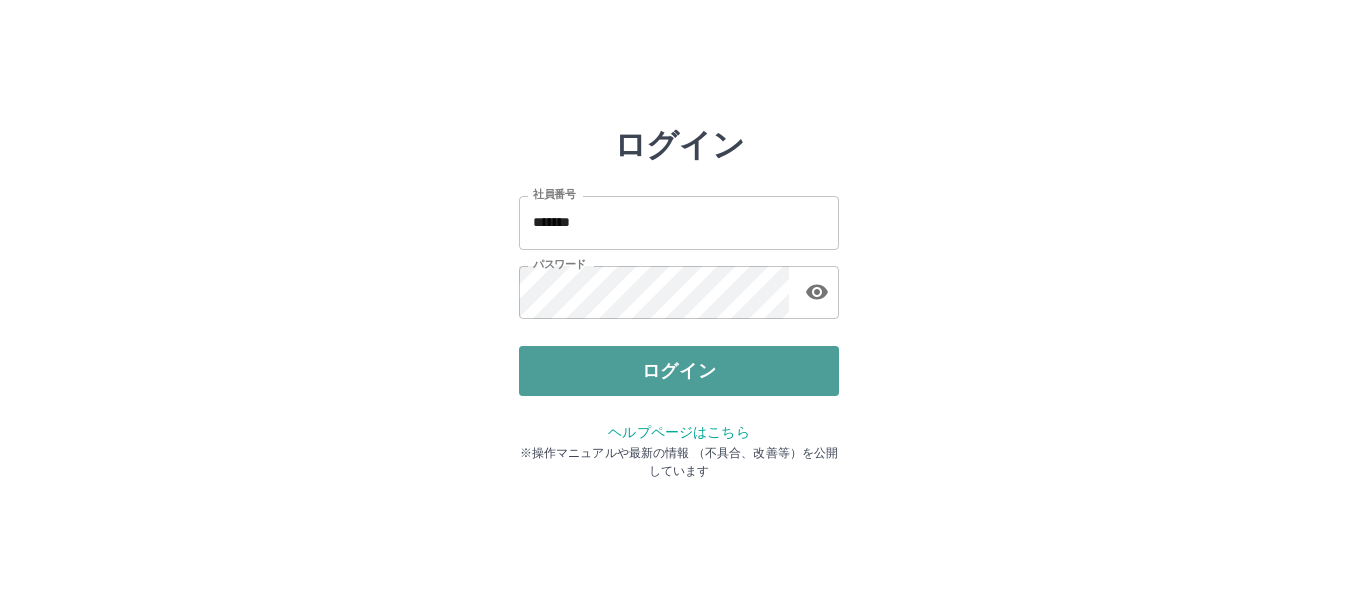 click on "ログイン" at bounding box center (679, 371) 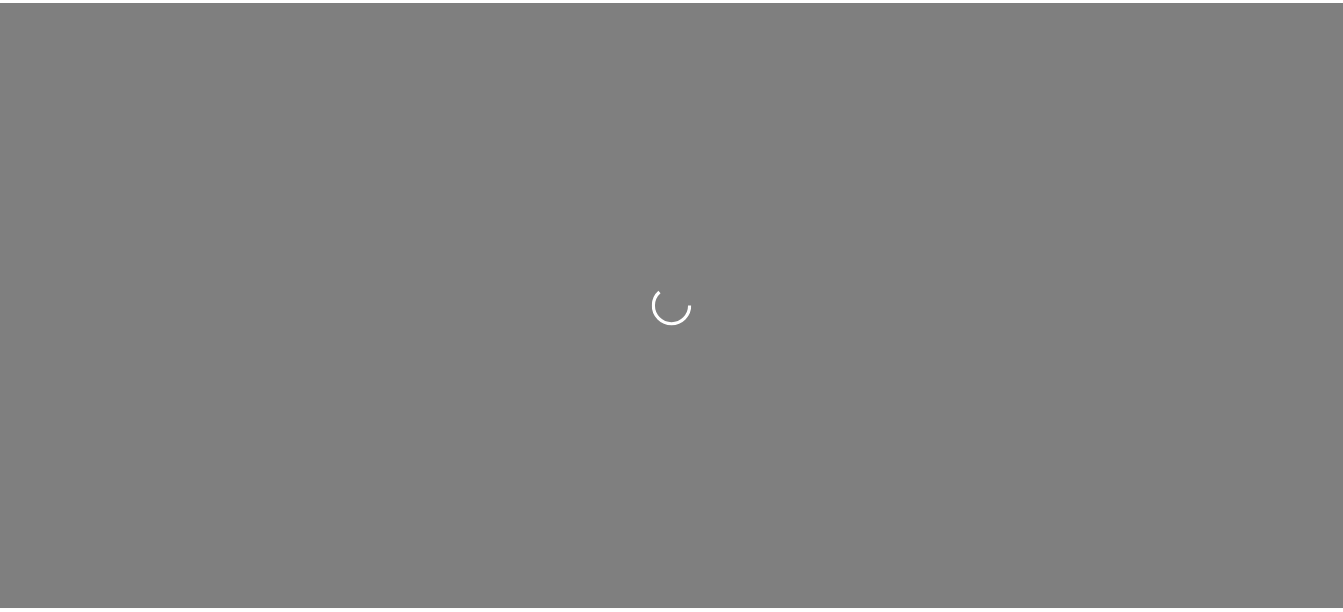 scroll, scrollTop: 0, scrollLeft: 0, axis: both 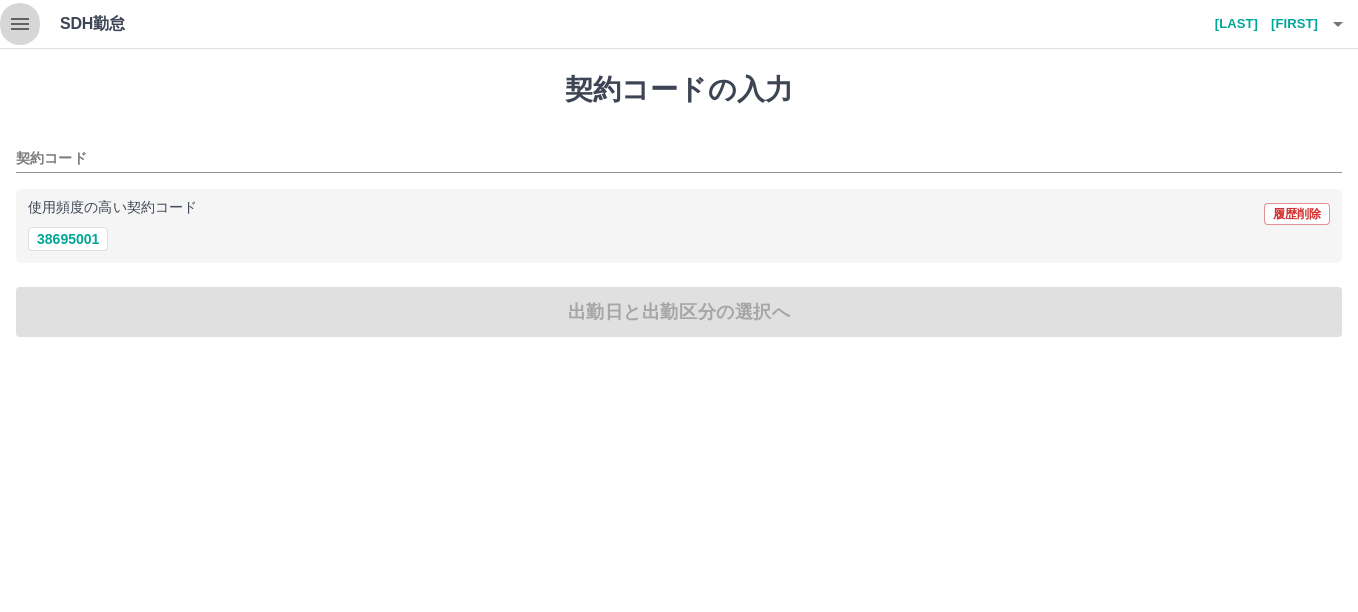 click at bounding box center [20, 24] 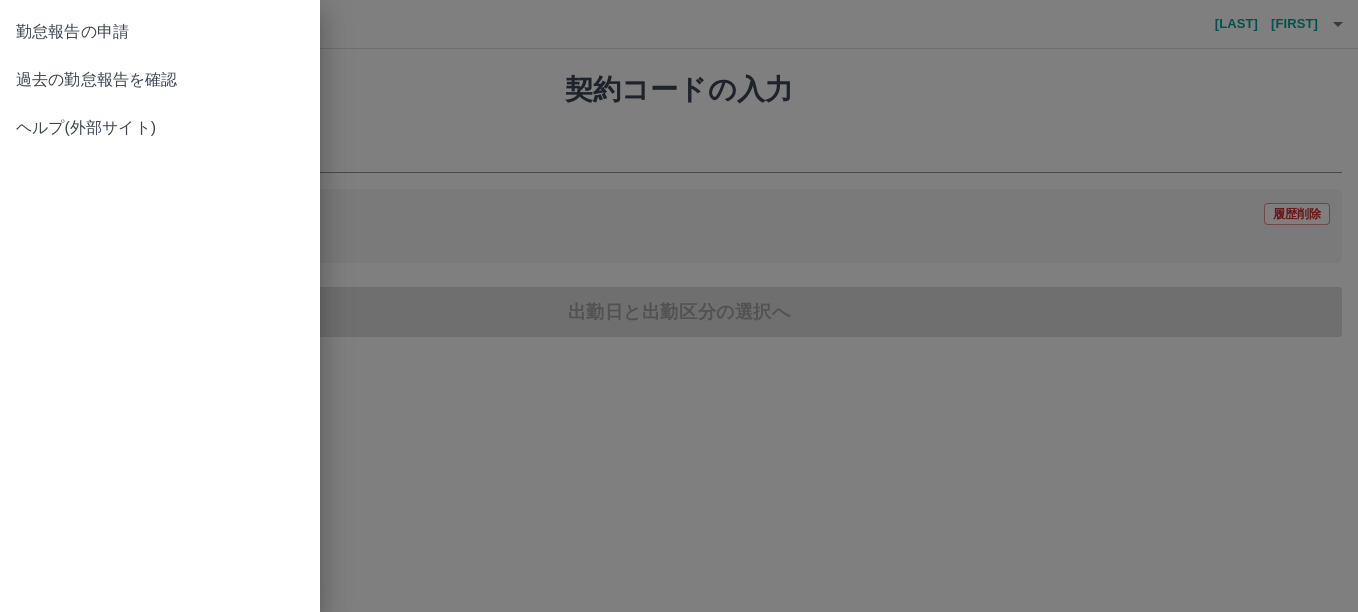 click on "過去の勤怠報告を確認" at bounding box center (160, 80) 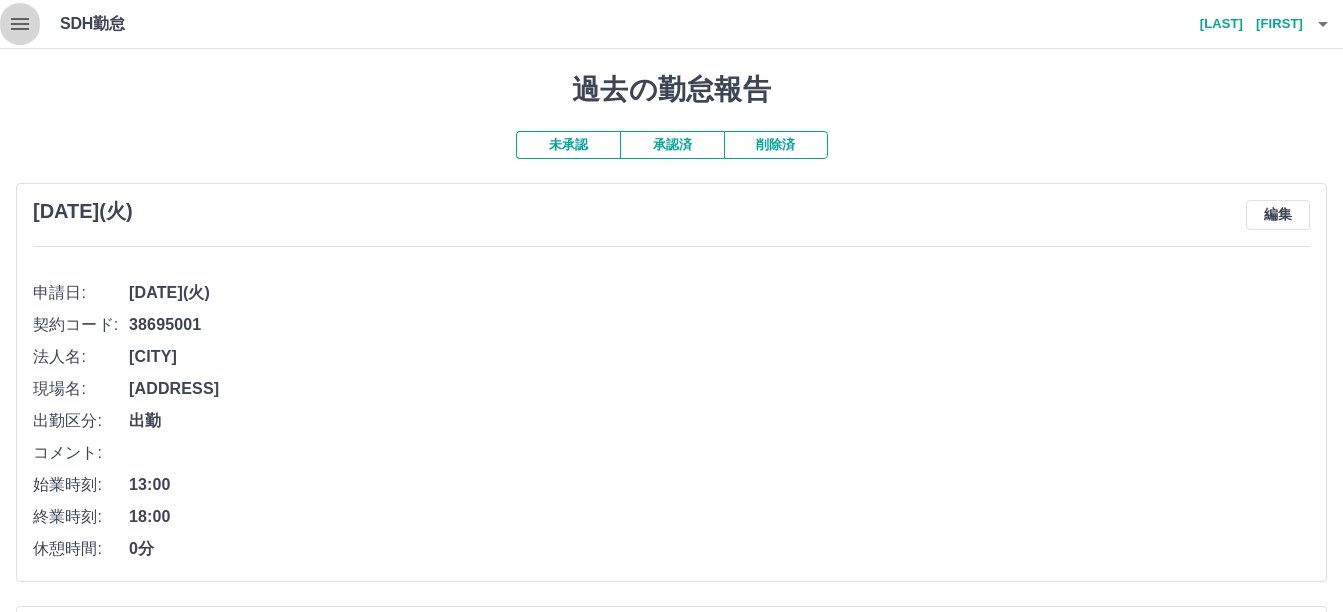 click 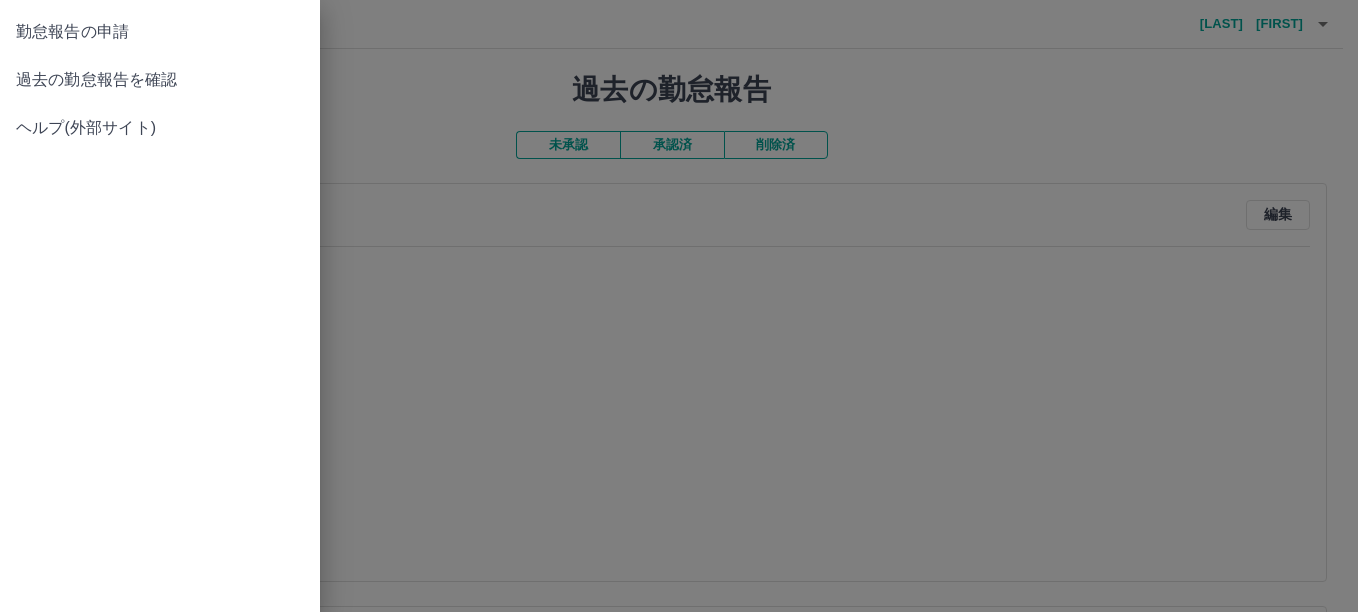 click on "勤怠報告の申請 過去の勤怠報告を確認 ヘルプ(外部サイト)" at bounding box center [160, 306] 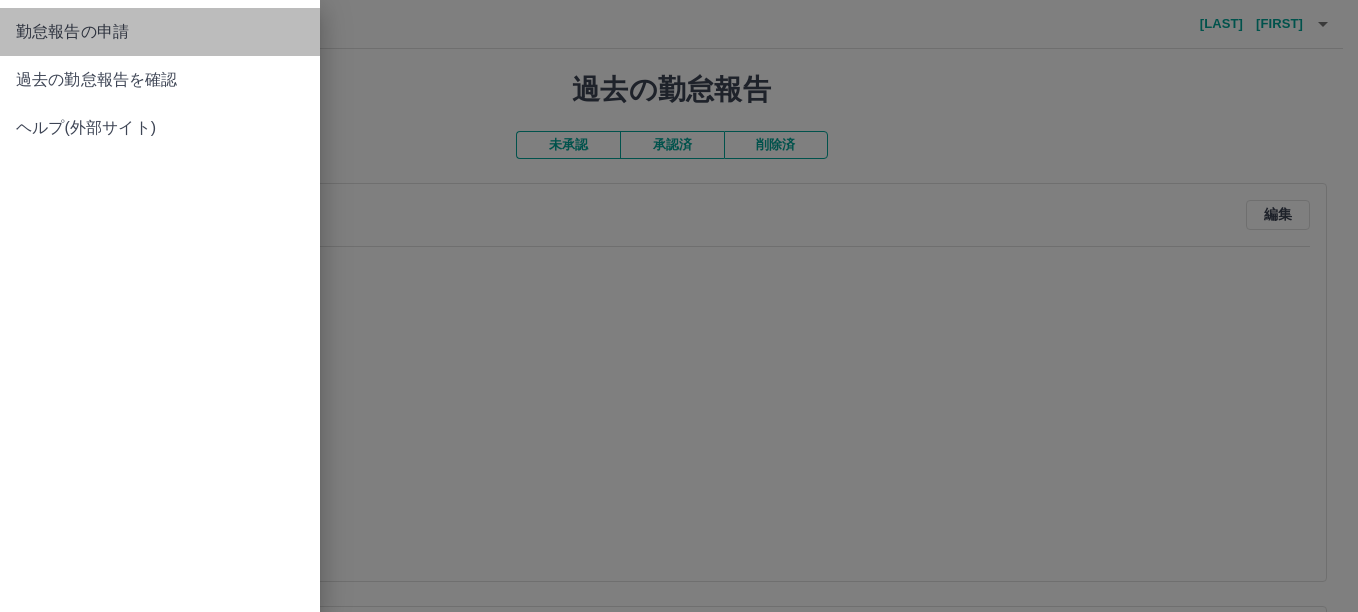 click on "勤怠報告の申請" at bounding box center [160, 32] 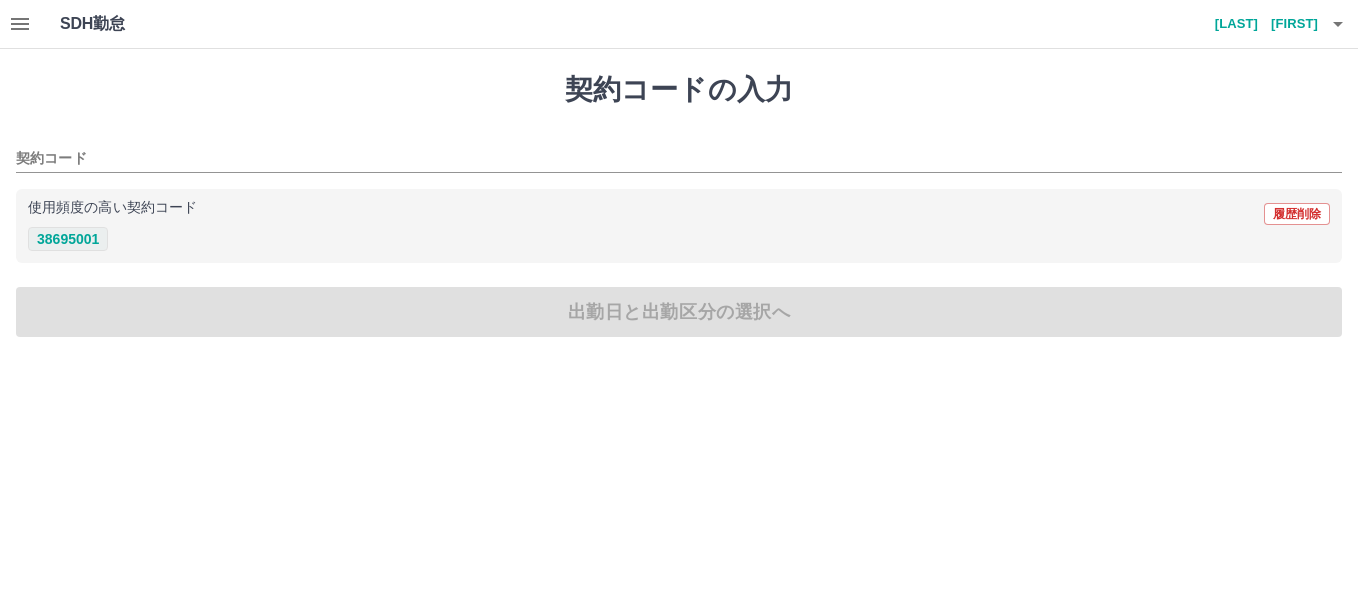 click on "38695001" at bounding box center (68, 239) 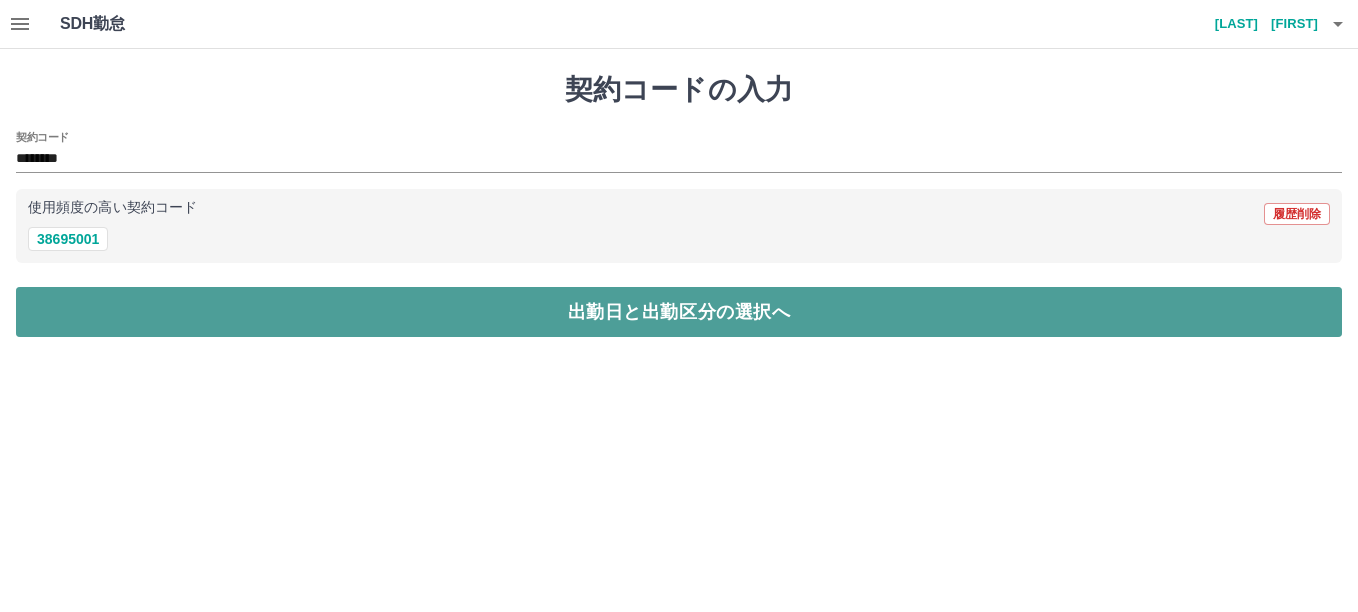 click on "出勤日と出勤区分の選択へ" at bounding box center [679, 312] 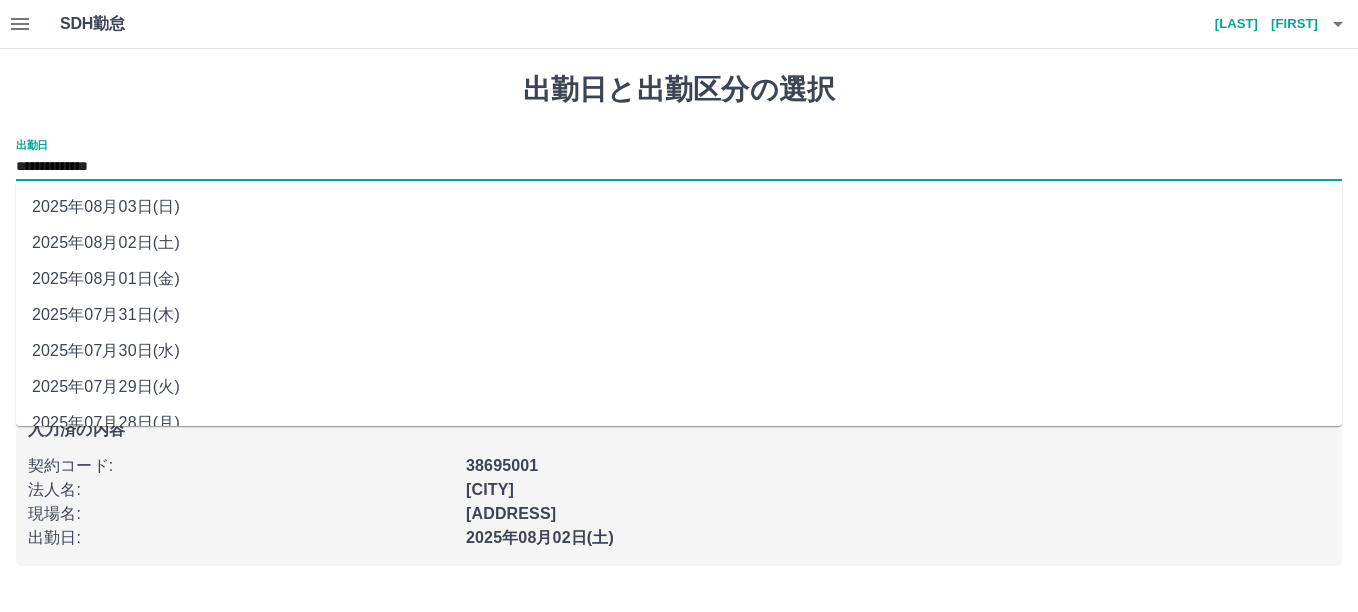 click on "**********" at bounding box center [679, 167] 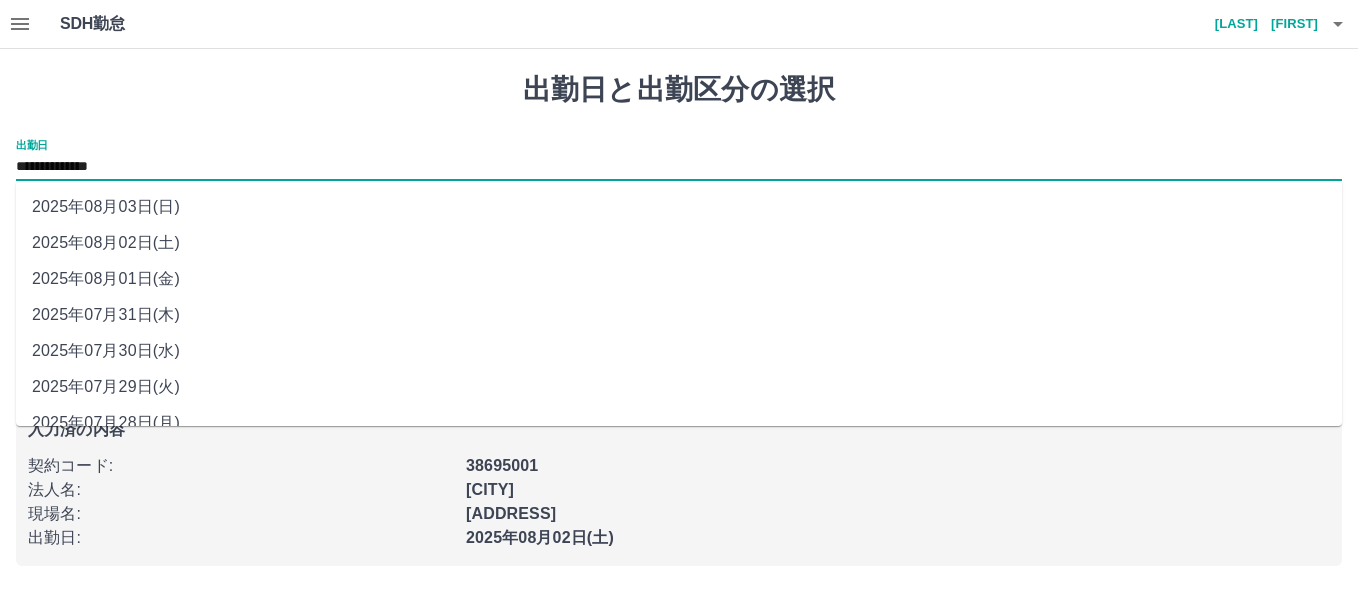 drag, startPoint x: 85, startPoint y: 168, endPoint x: 151, endPoint y: 277, distance: 127.424484 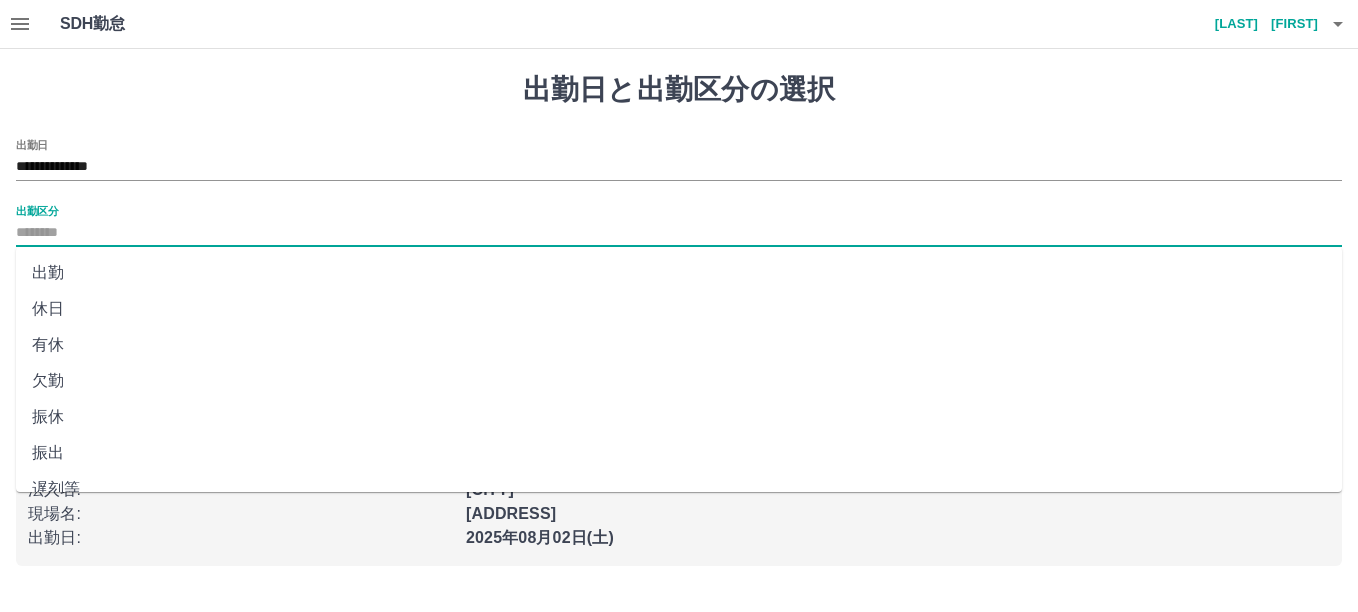 click on "出勤区分" at bounding box center [679, 233] 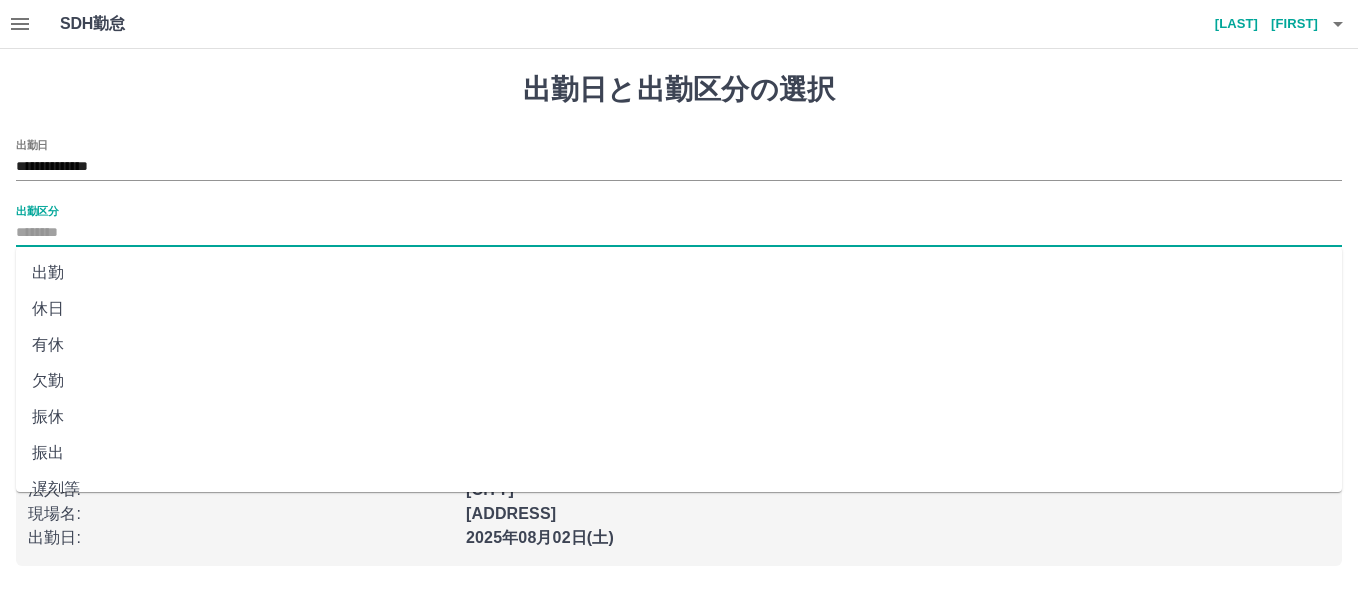 click on "出勤" at bounding box center [679, 273] 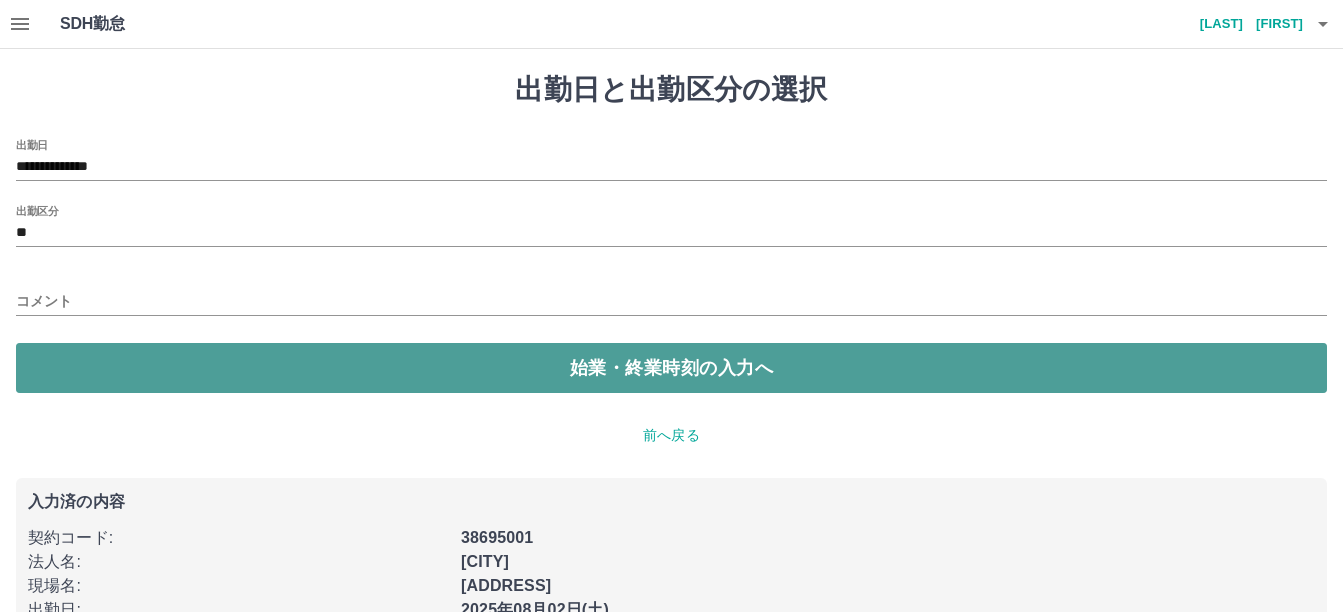 click on "始業・終業時刻の入力へ" at bounding box center (671, 368) 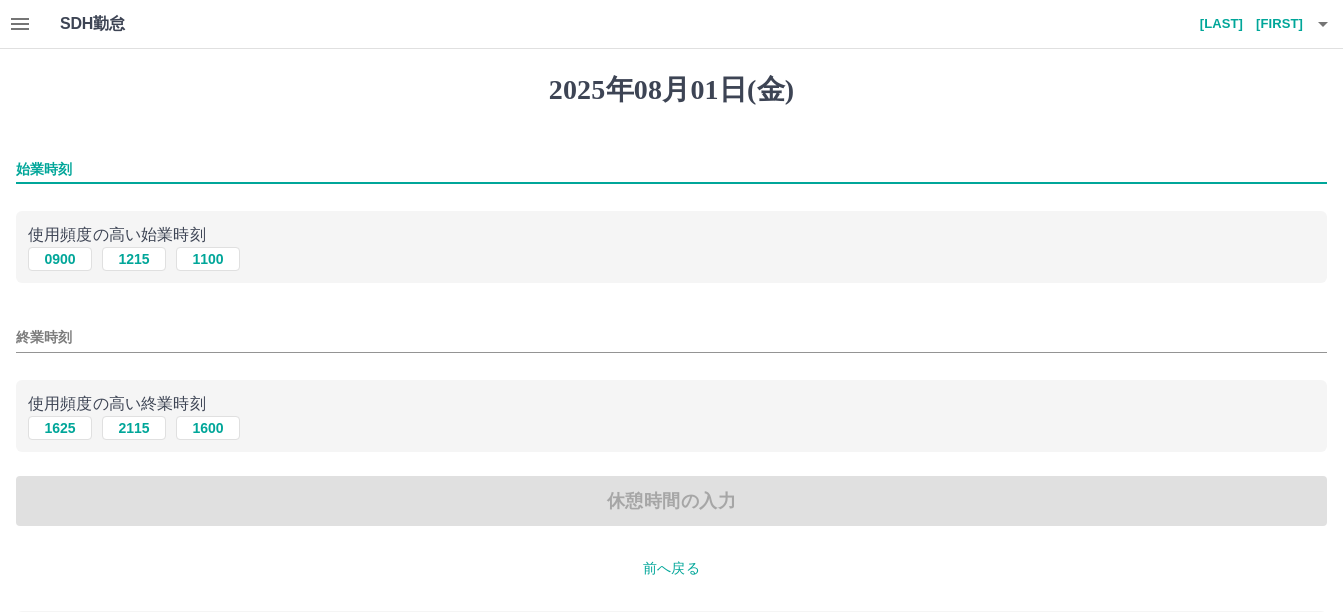 click on "始業時刻" at bounding box center [671, 169] 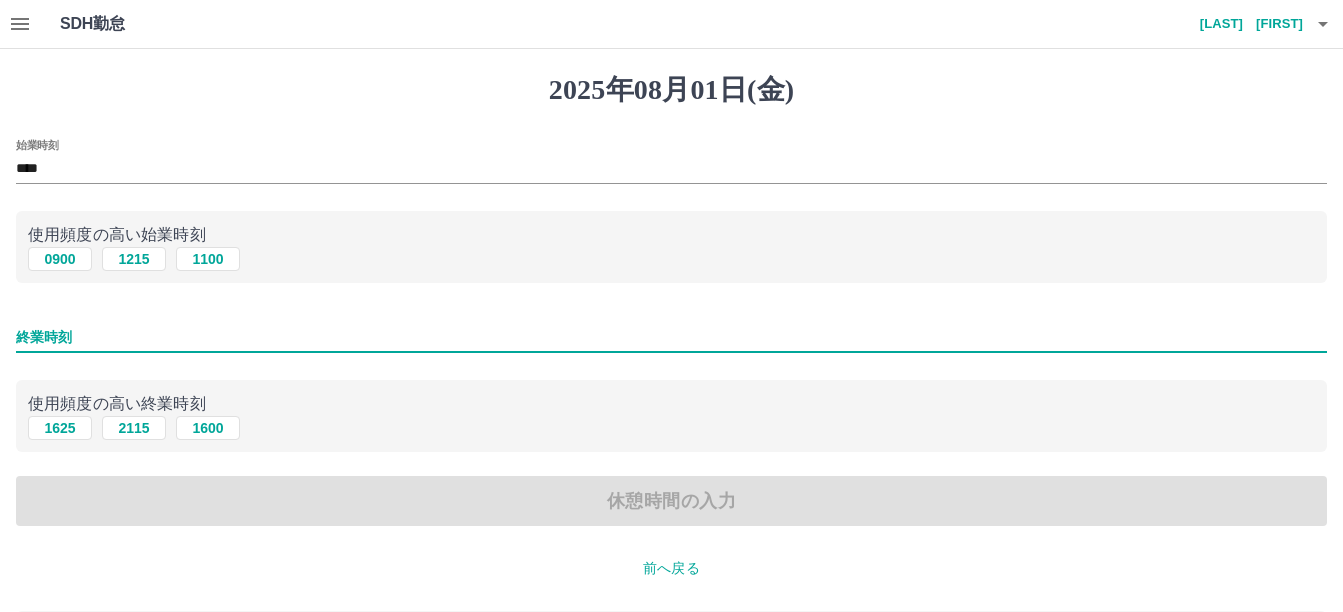 click on "終業時刻" at bounding box center [671, 337] 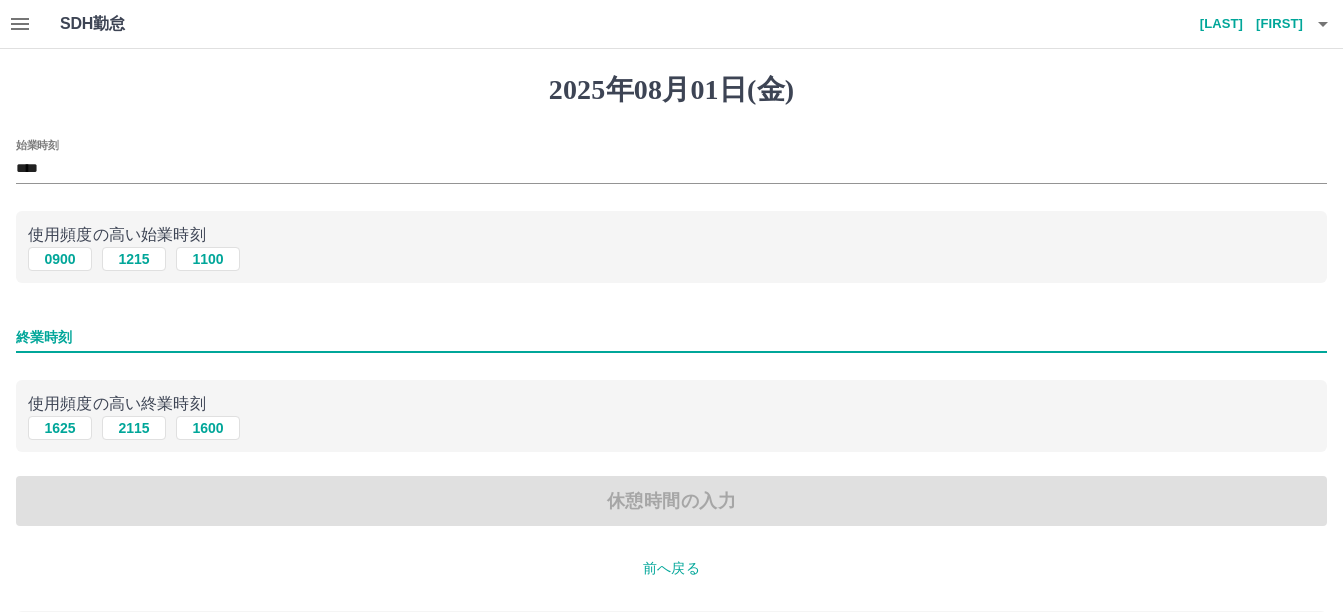 click on "終業時刻" at bounding box center [671, 337] 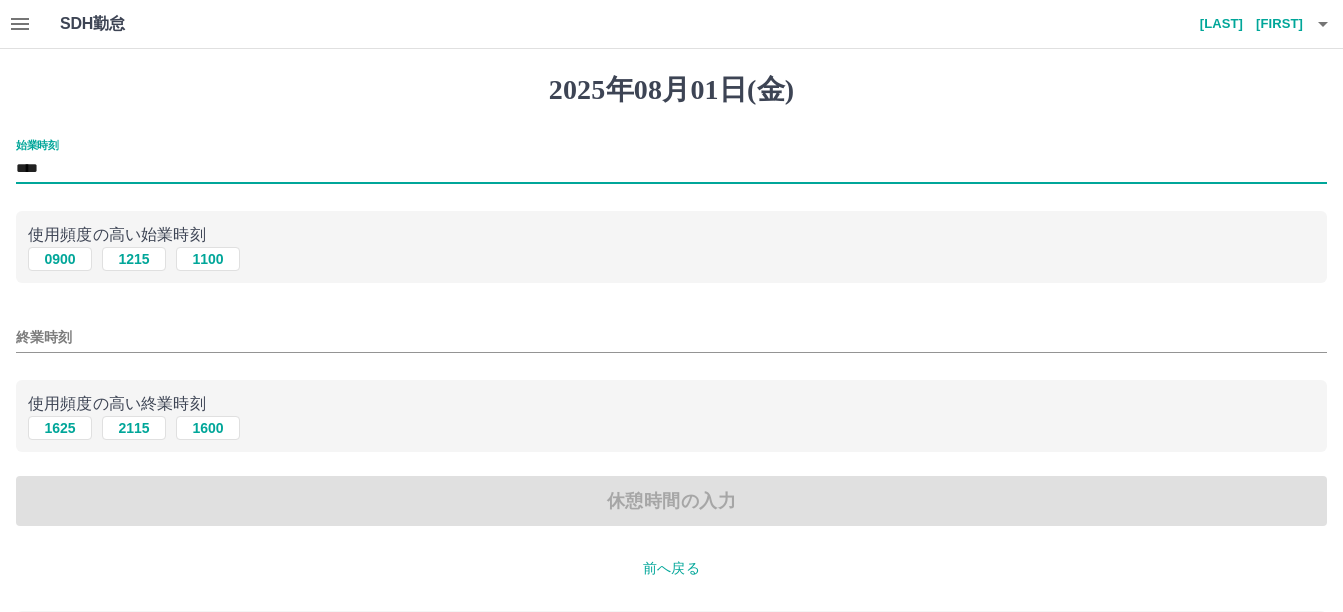 click on "****" at bounding box center [671, 169] 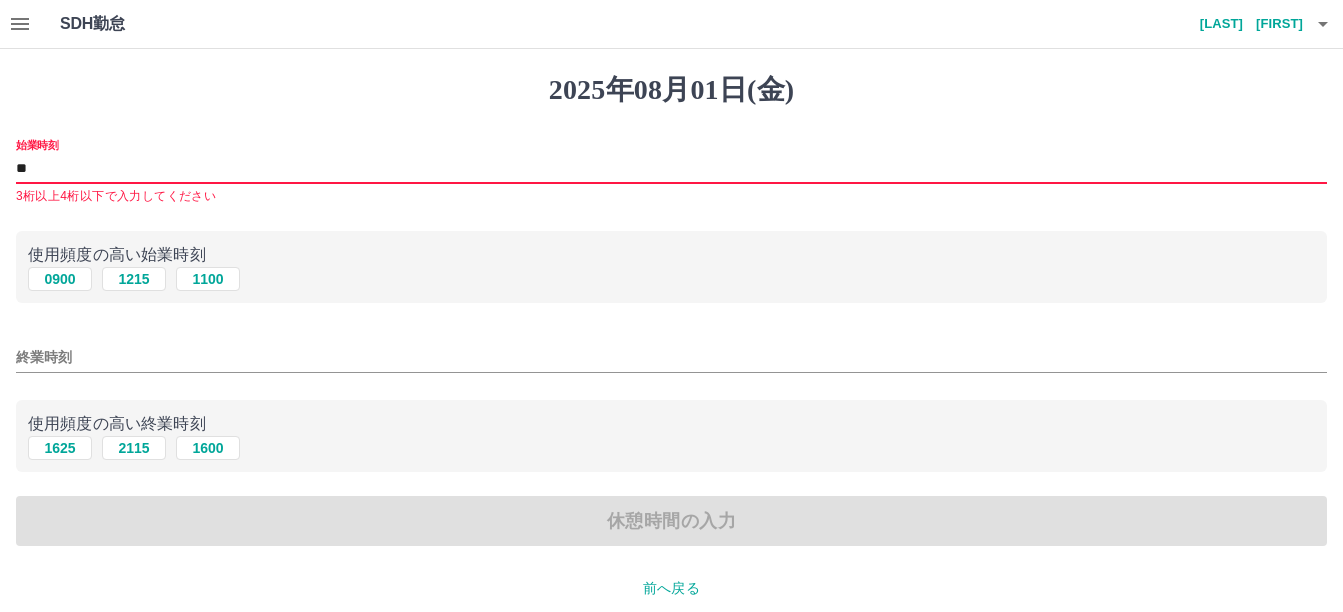 type on "*" 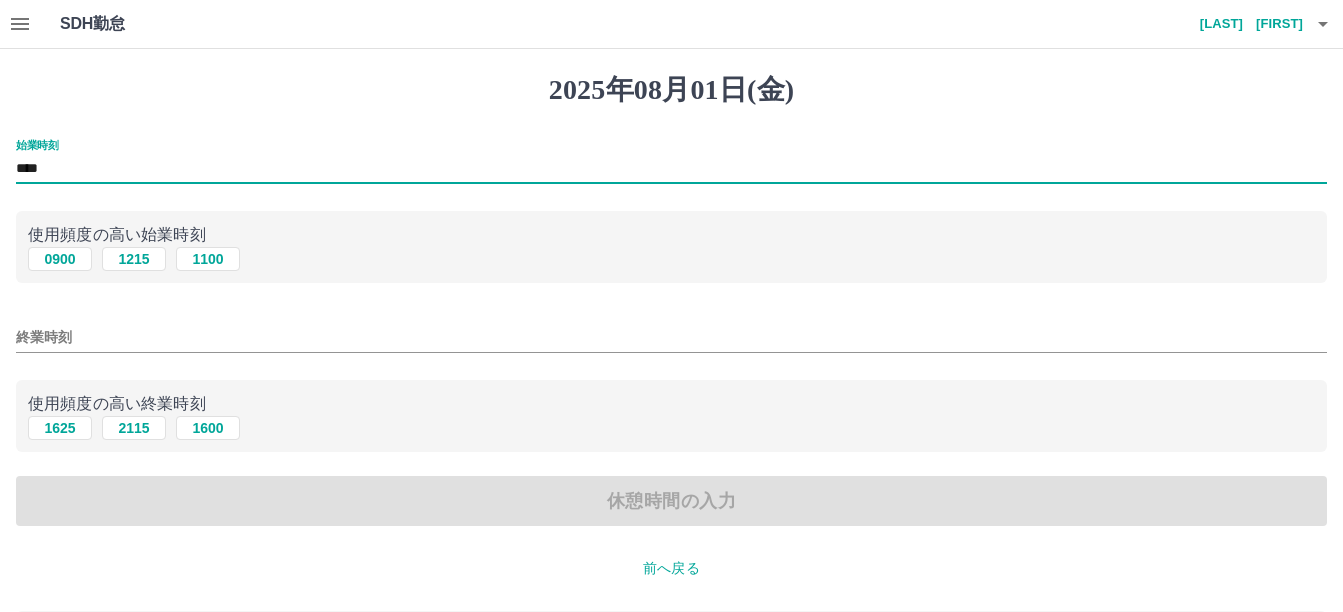 type on "****" 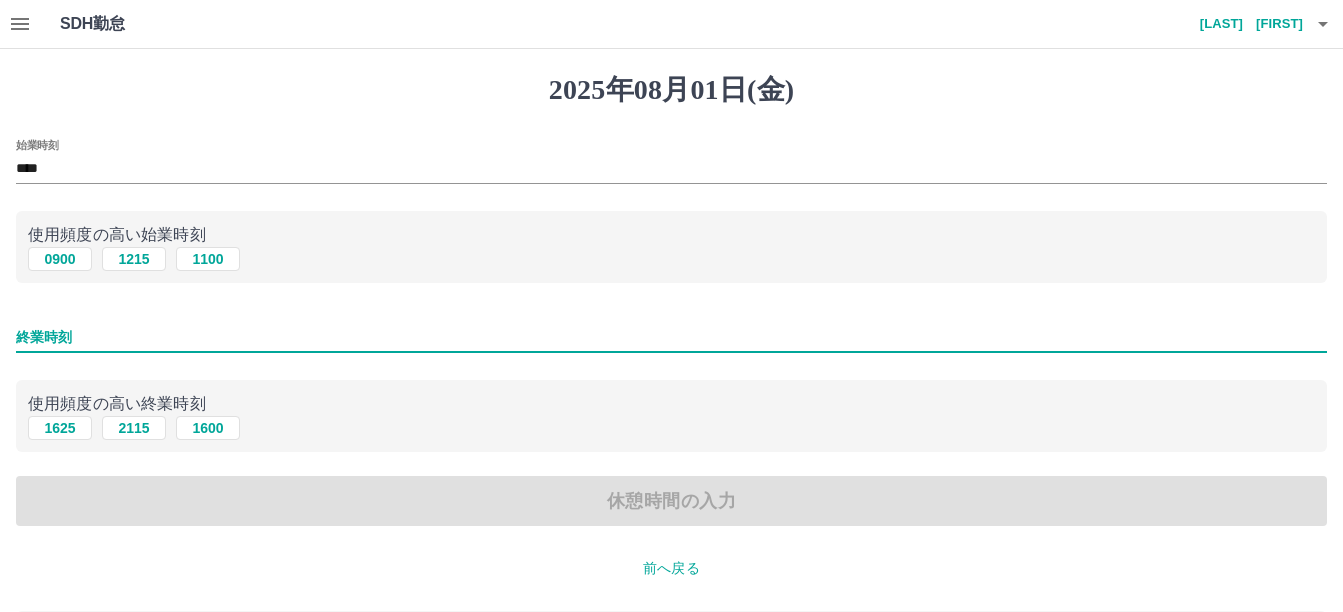 click on "終業時刻" at bounding box center (671, 337) 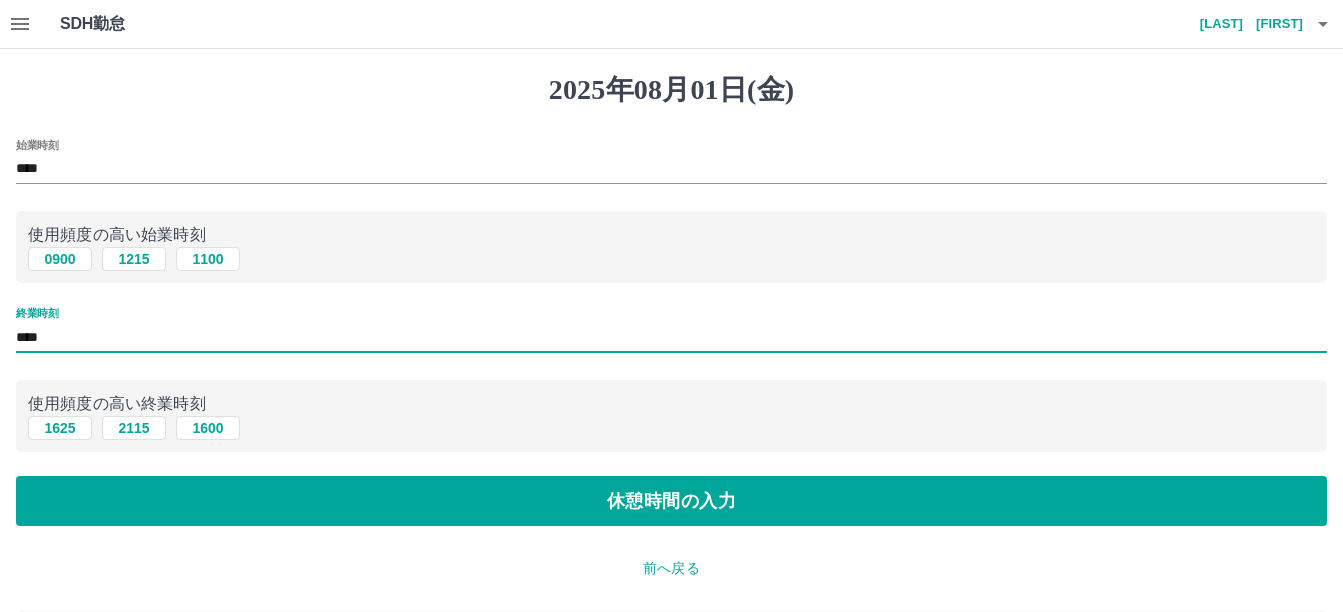type on "****" 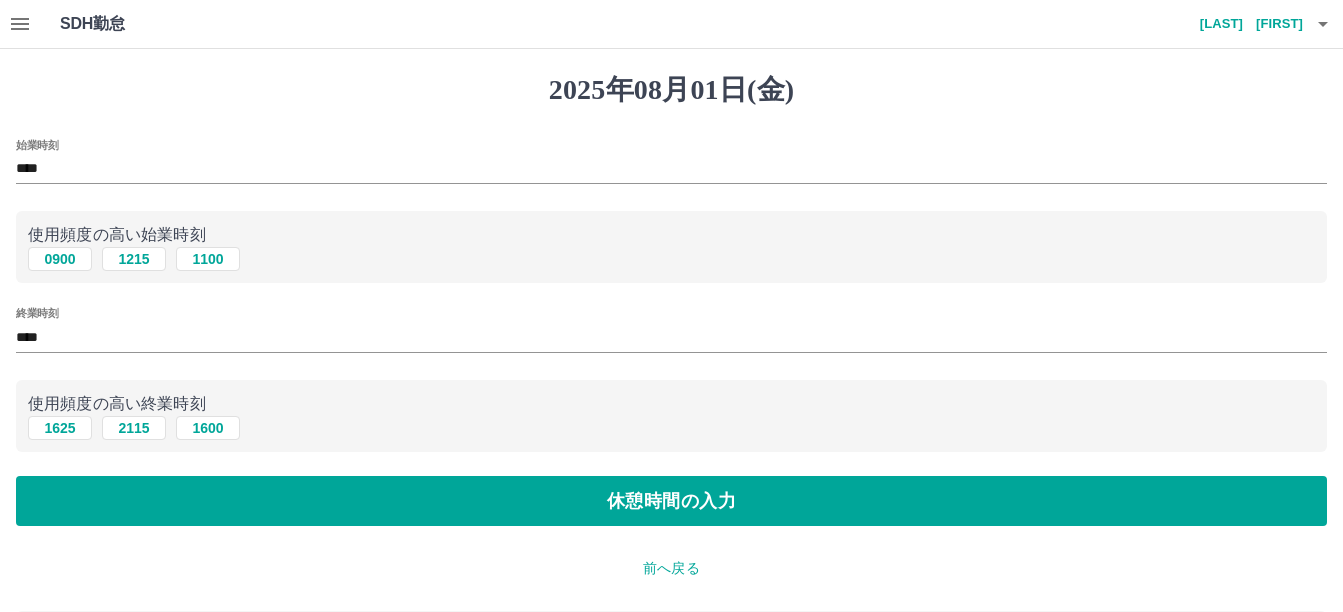click on "2025年08月01日(金)" at bounding box center [671, 90] 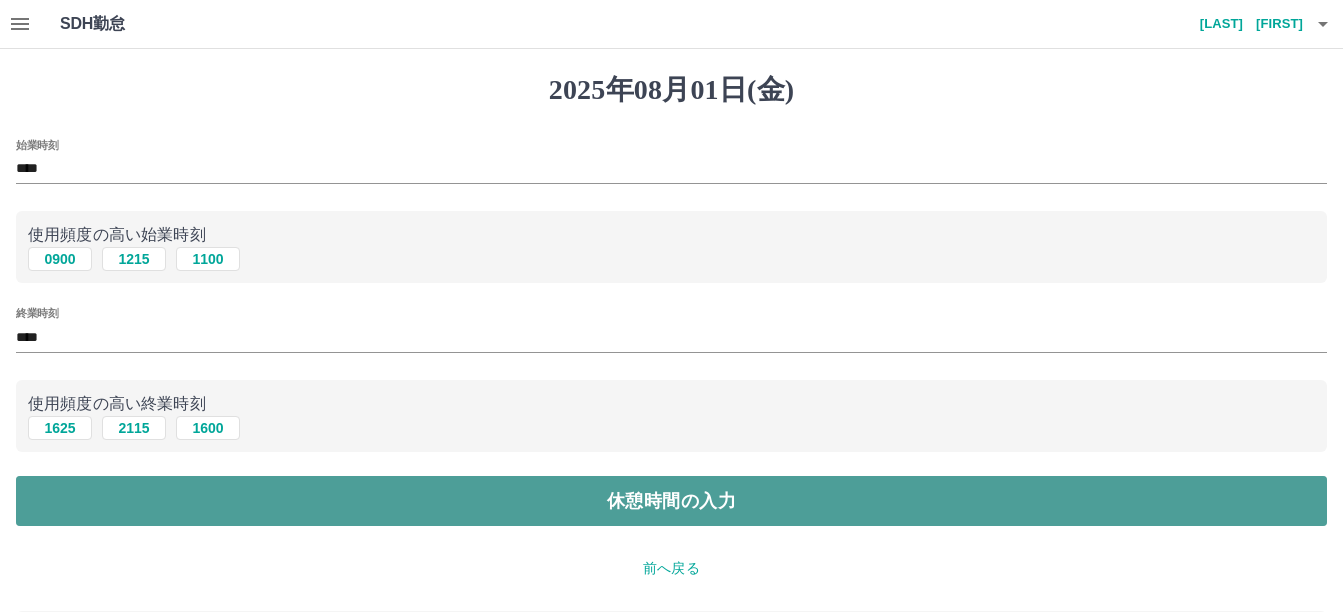 click on "休憩時間の入力" at bounding box center [671, 501] 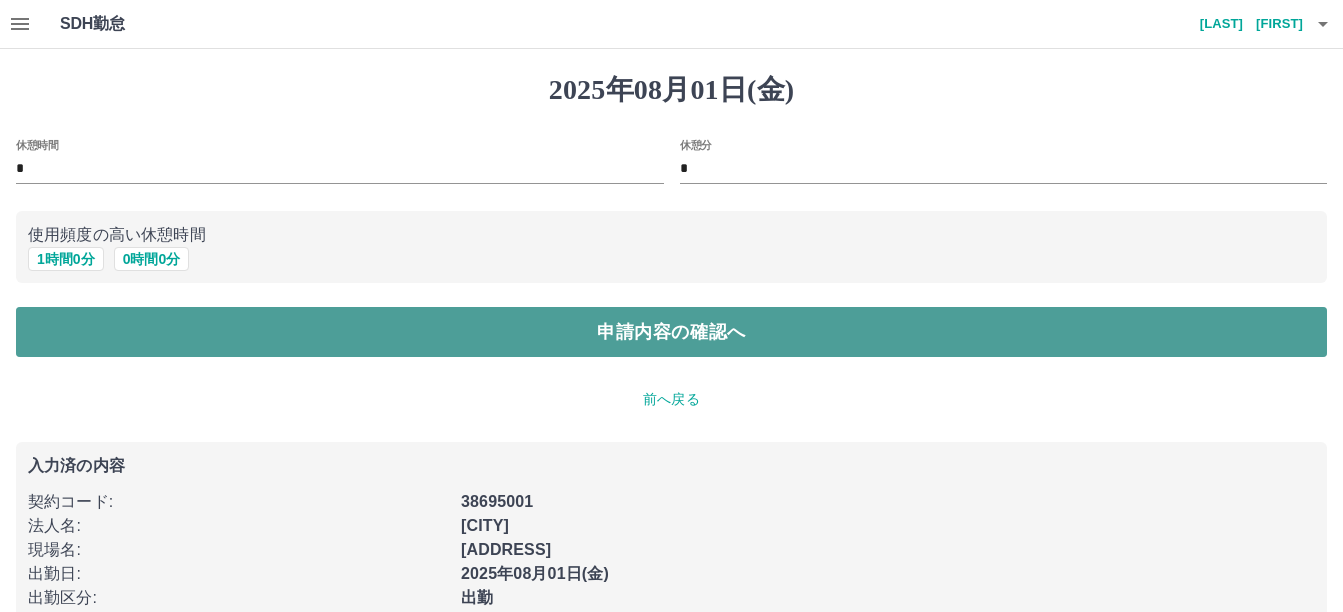 click on "申請内容の確認へ" at bounding box center [671, 332] 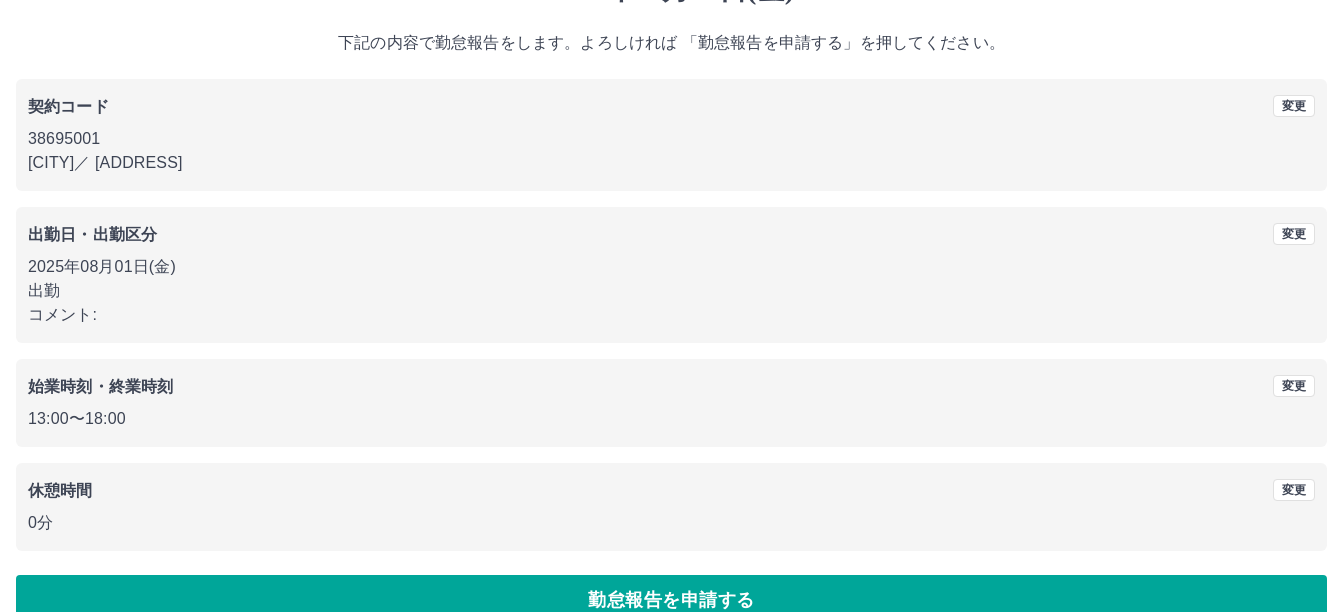 scroll, scrollTop: 137, scrollLeft: 0, axis: vertical 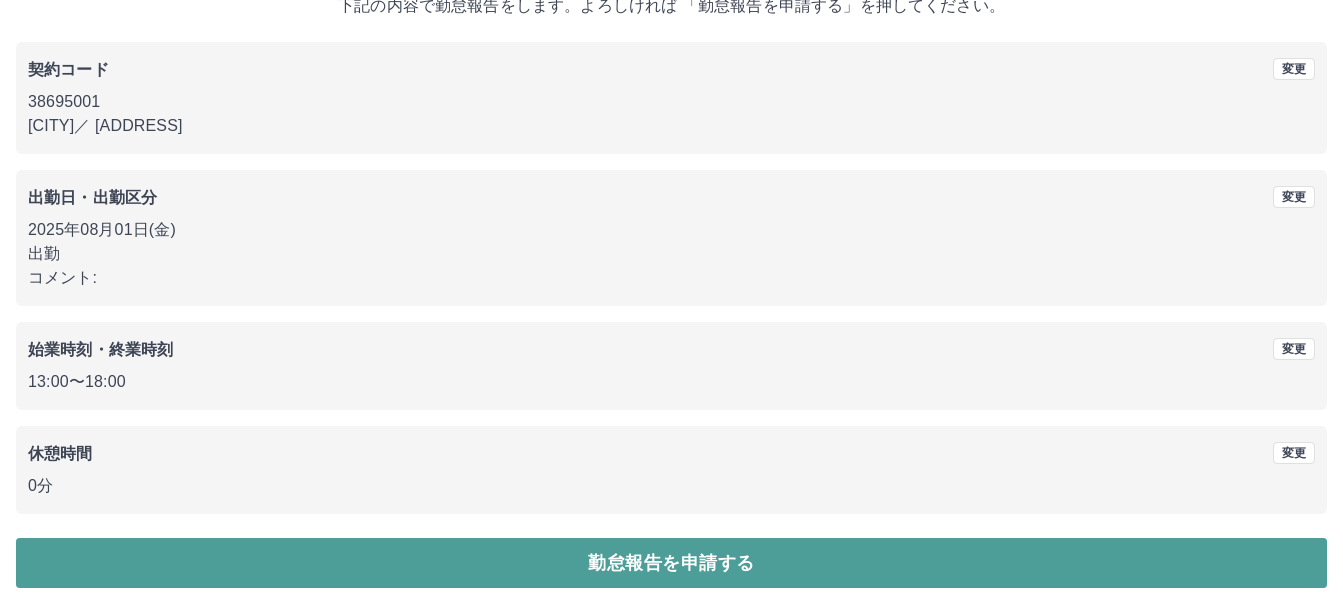 click on "勤怠報告を申請する" at bounding box center [671, 563] 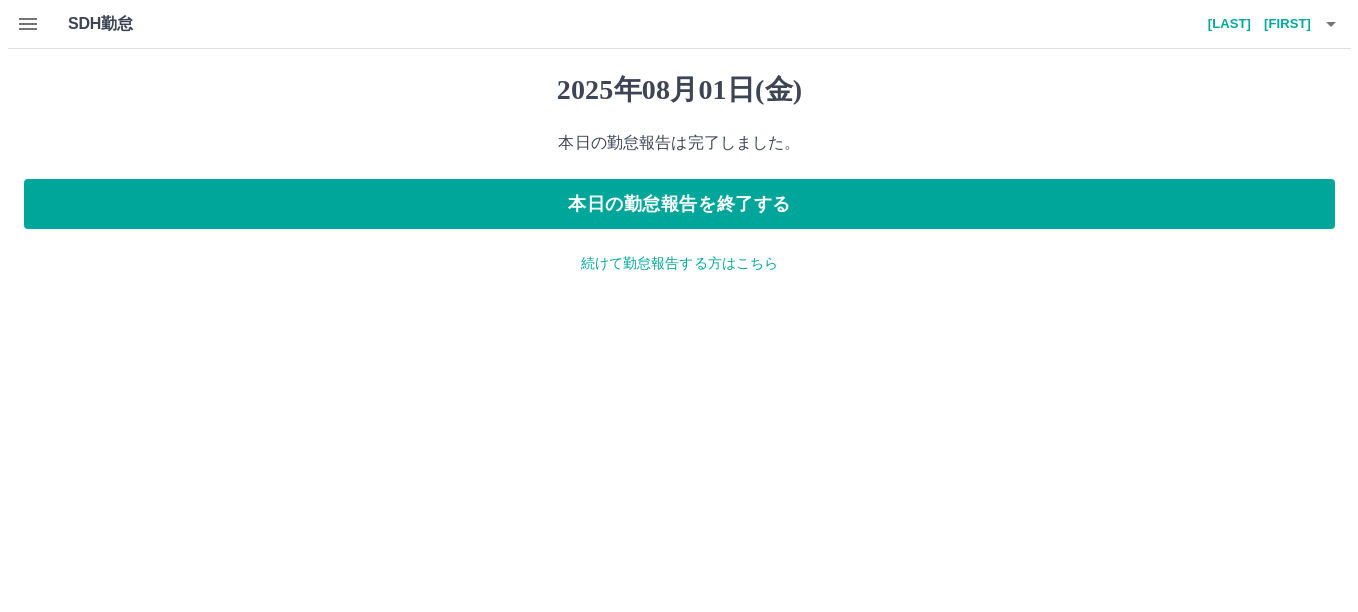 scroll, scrollTop: 0, scrollLeft: 0, axis: both 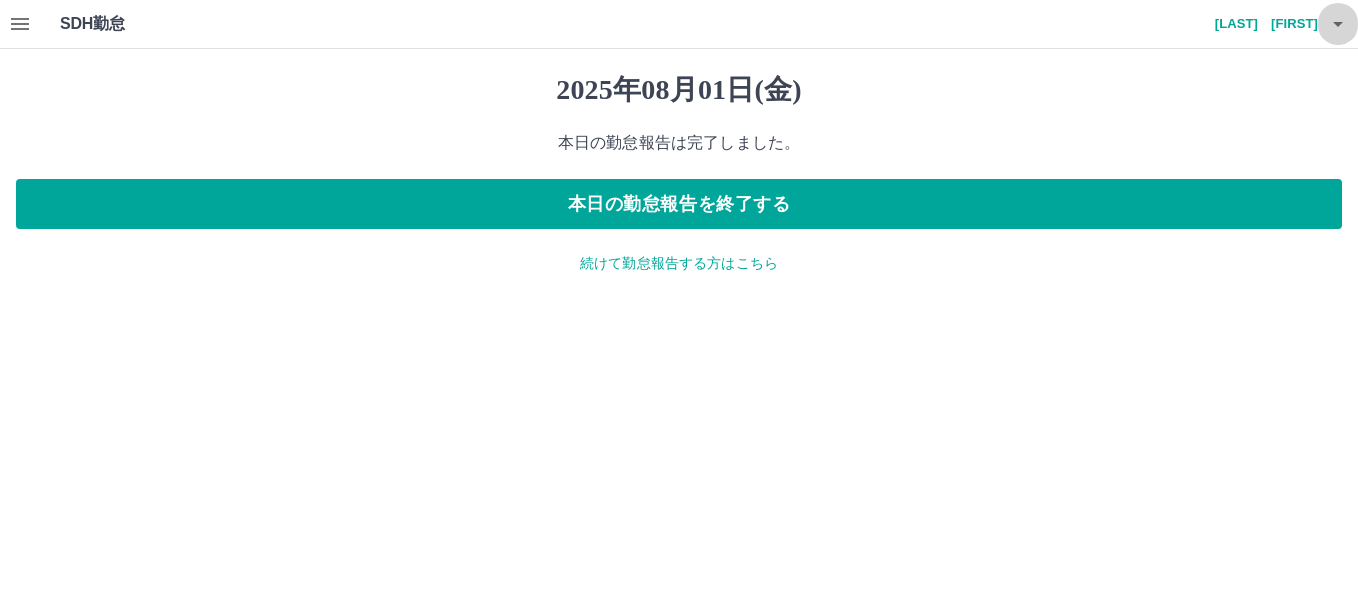 click 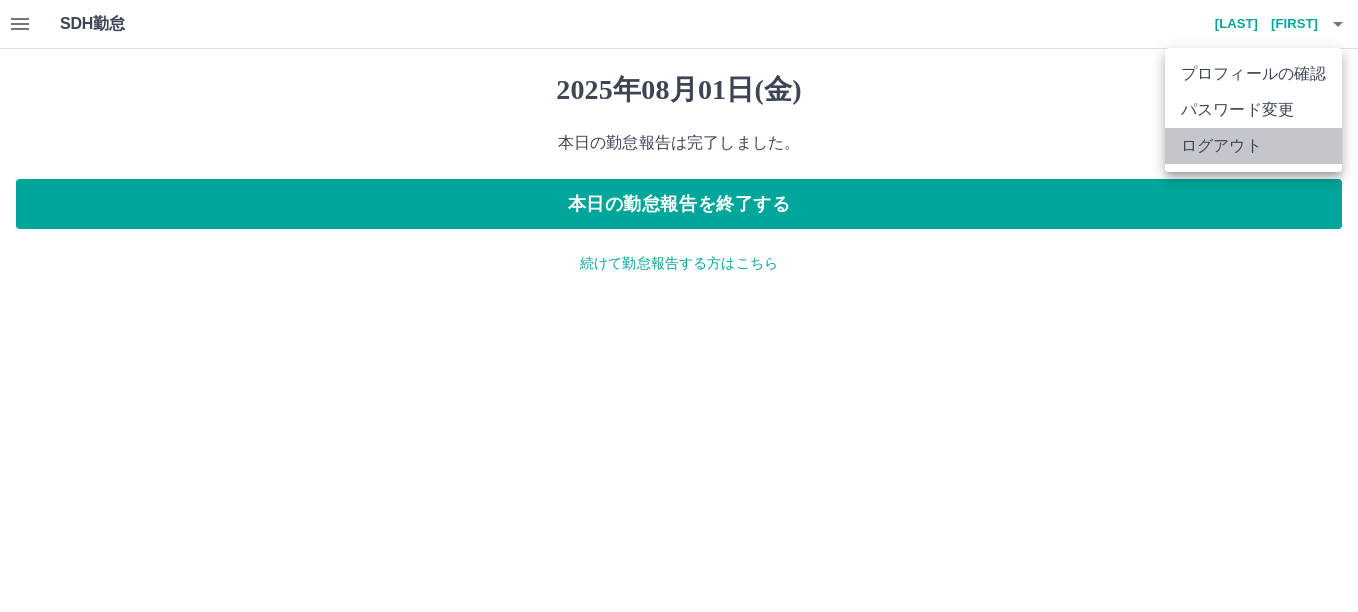 click on "ログアウト" at bounding box center [1253, 146] 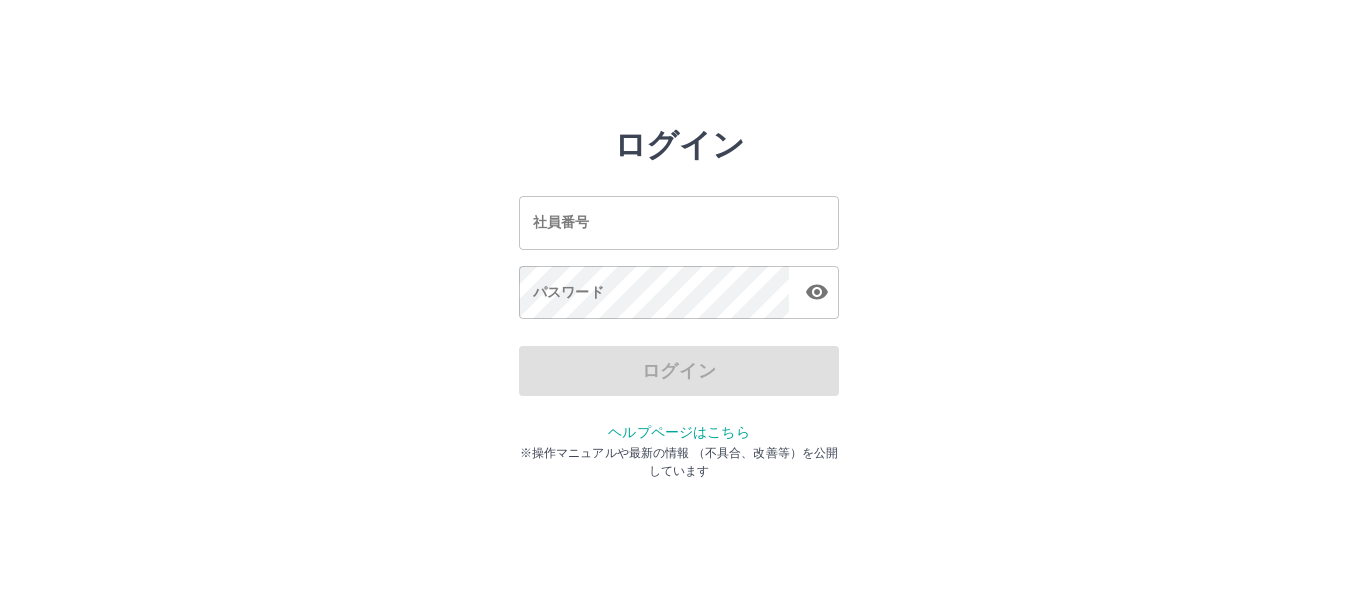 scroll, scrollTop: 0, scrollLeft: 0, axis: both 